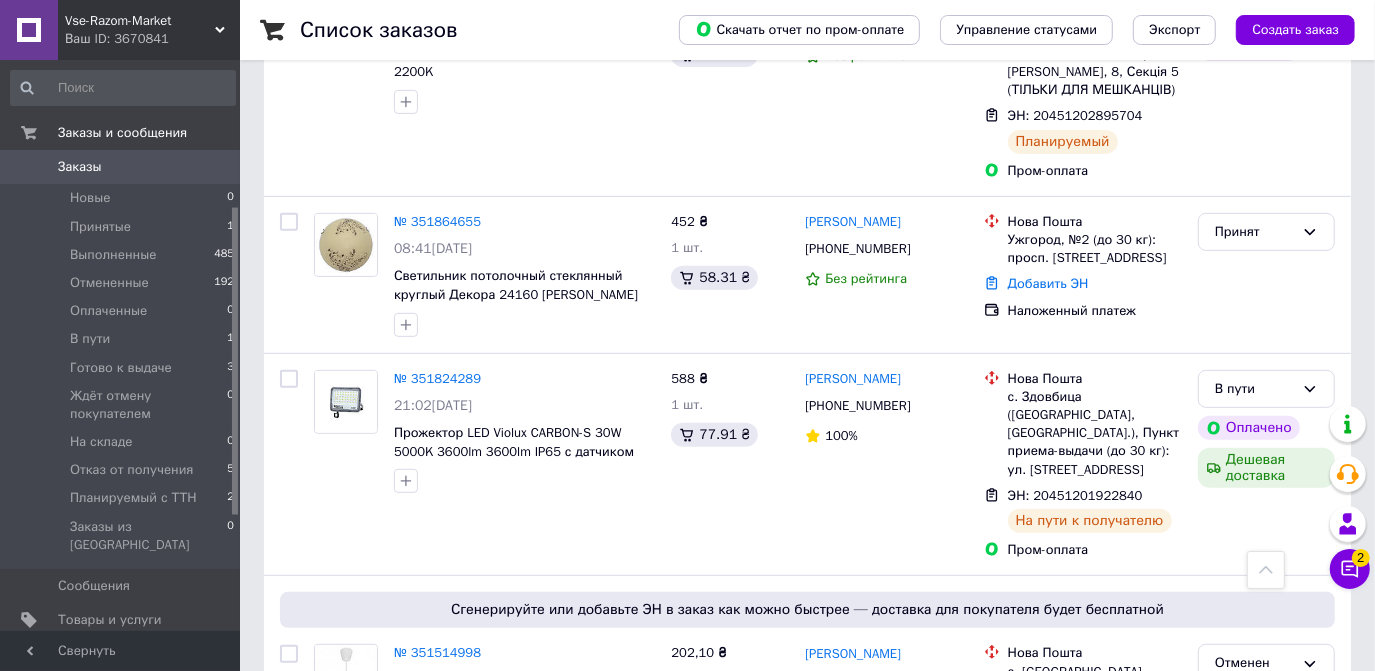 scroll, scrollTop: 90, scrollLeft: 0, axis: vertical 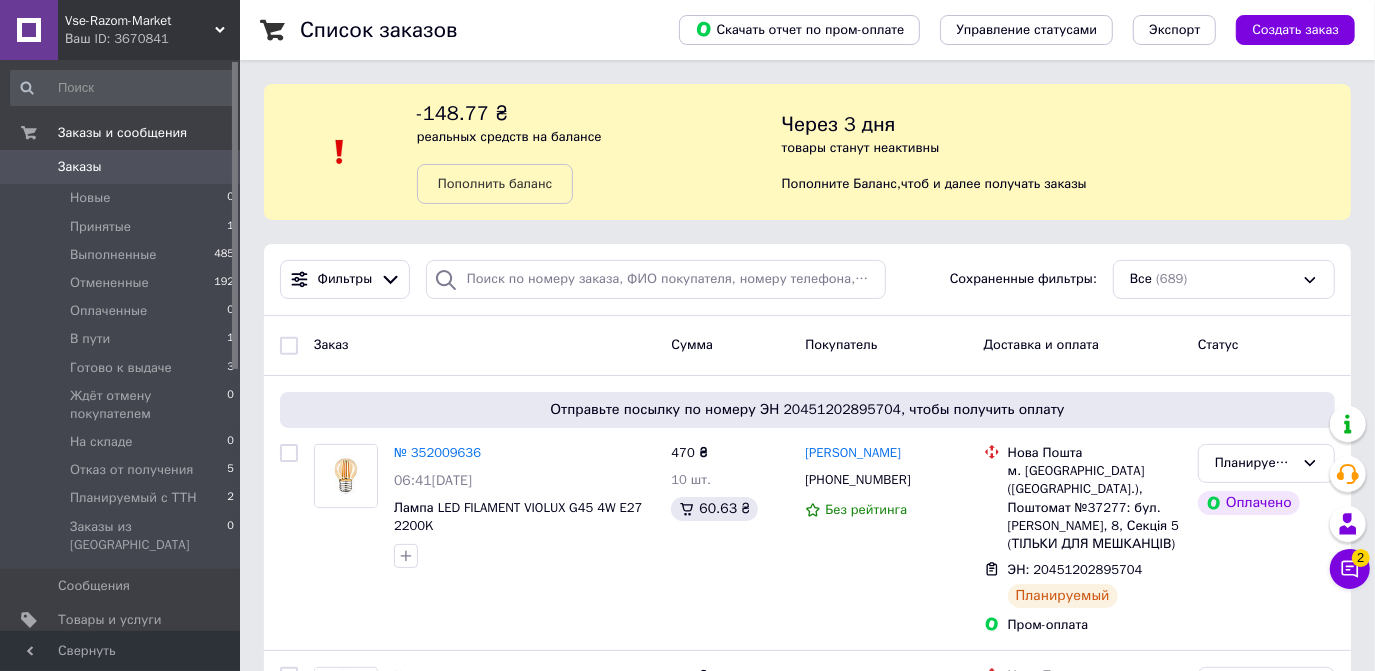 click on "Заказы" at bounding box center (121, 167) 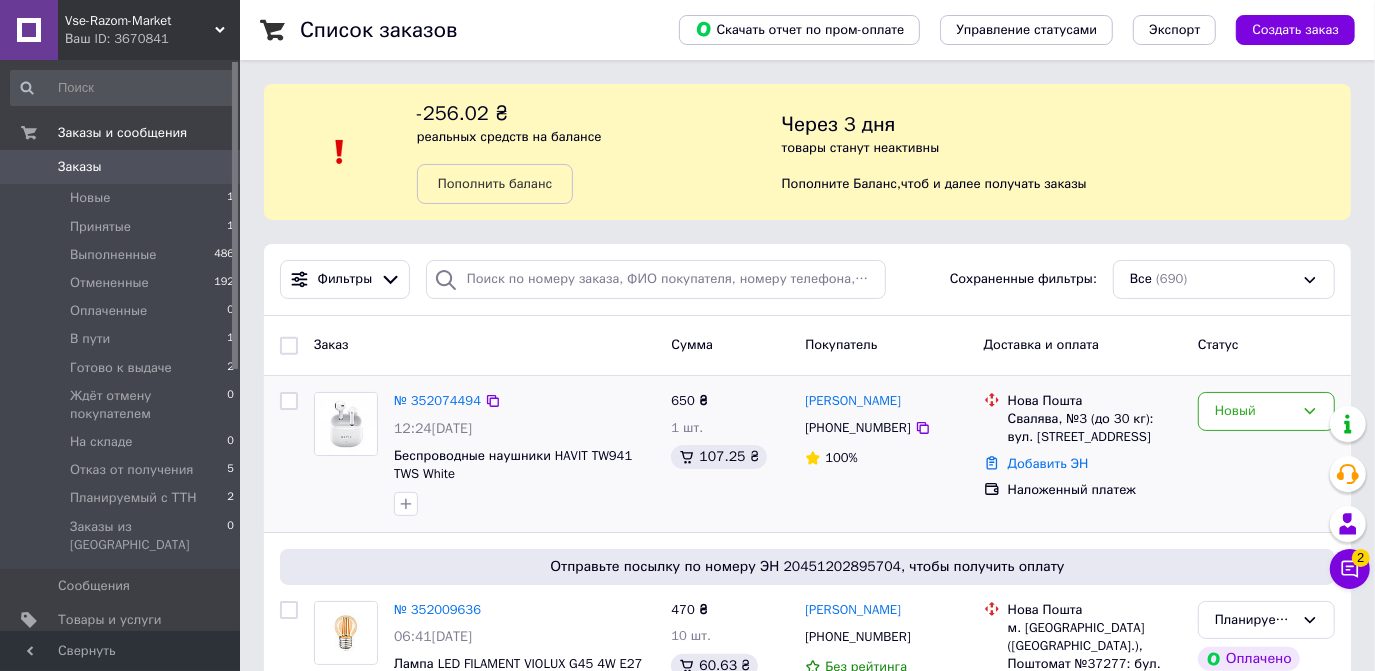 scroll, scrollTop: 90, scrollLeft: 0, axis: vertical 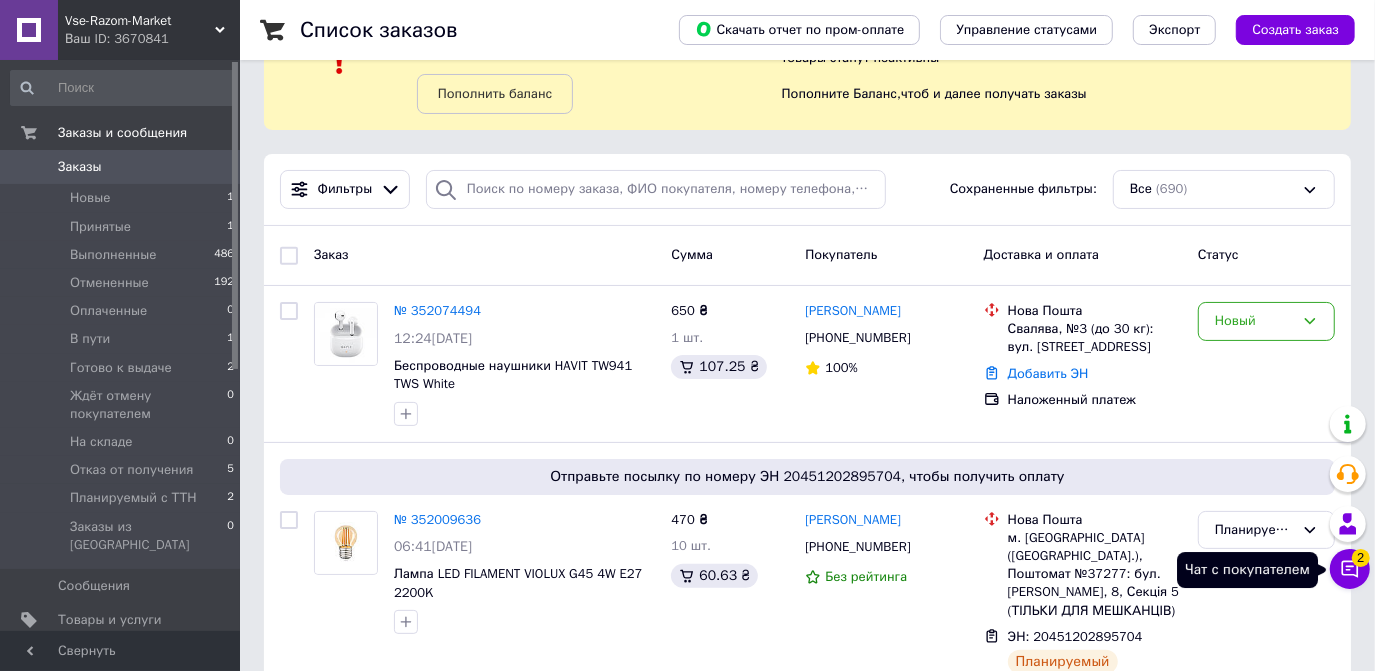 click 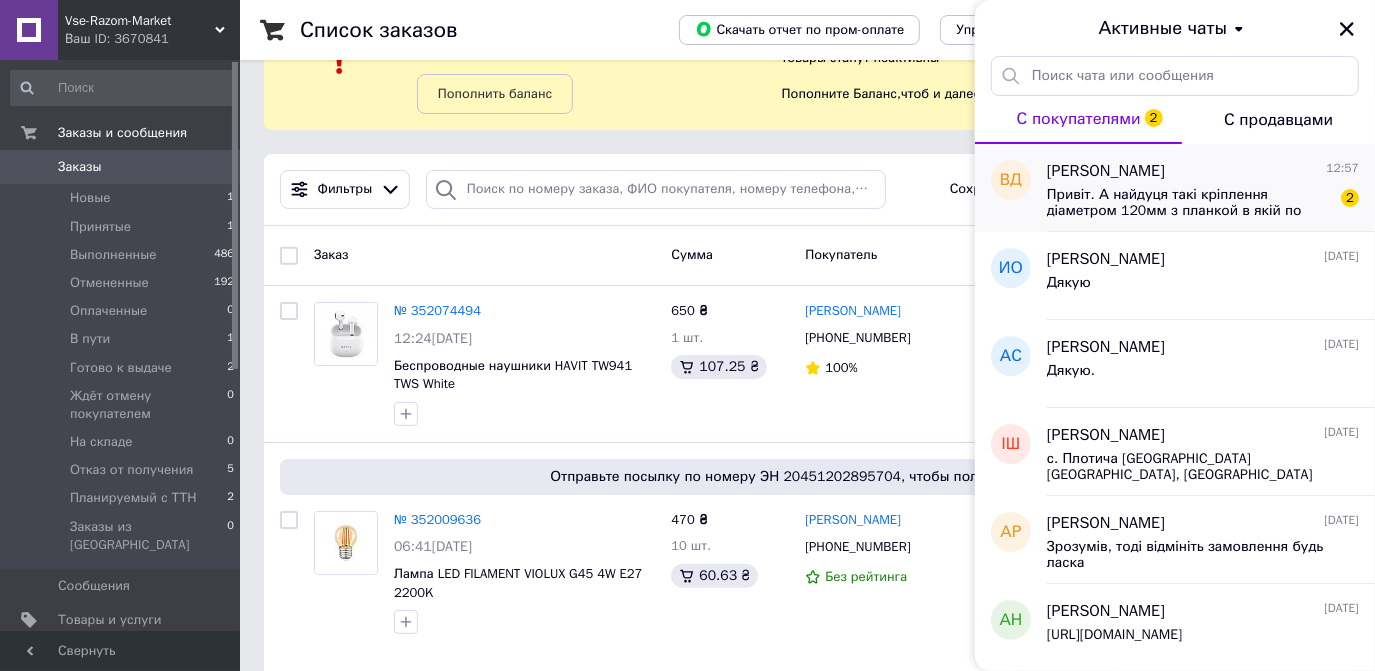 click on "Привіт. А найдуця такі кріплення діаметром 120мм з планкой в якій по центрі отвір" at bounding box center [1189, 203] 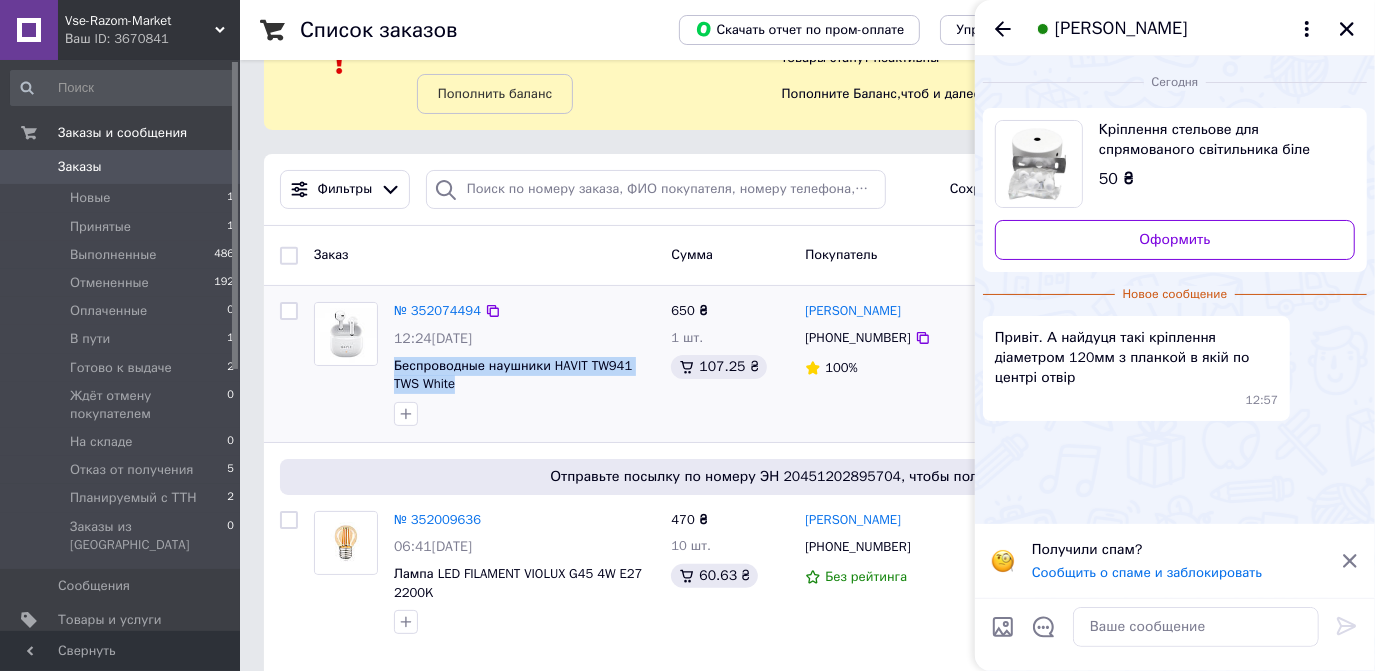 drag, startPoint x: 492, startPoint y: 385, endPoint x: 385, endPoint y: 371, distance: 107.912 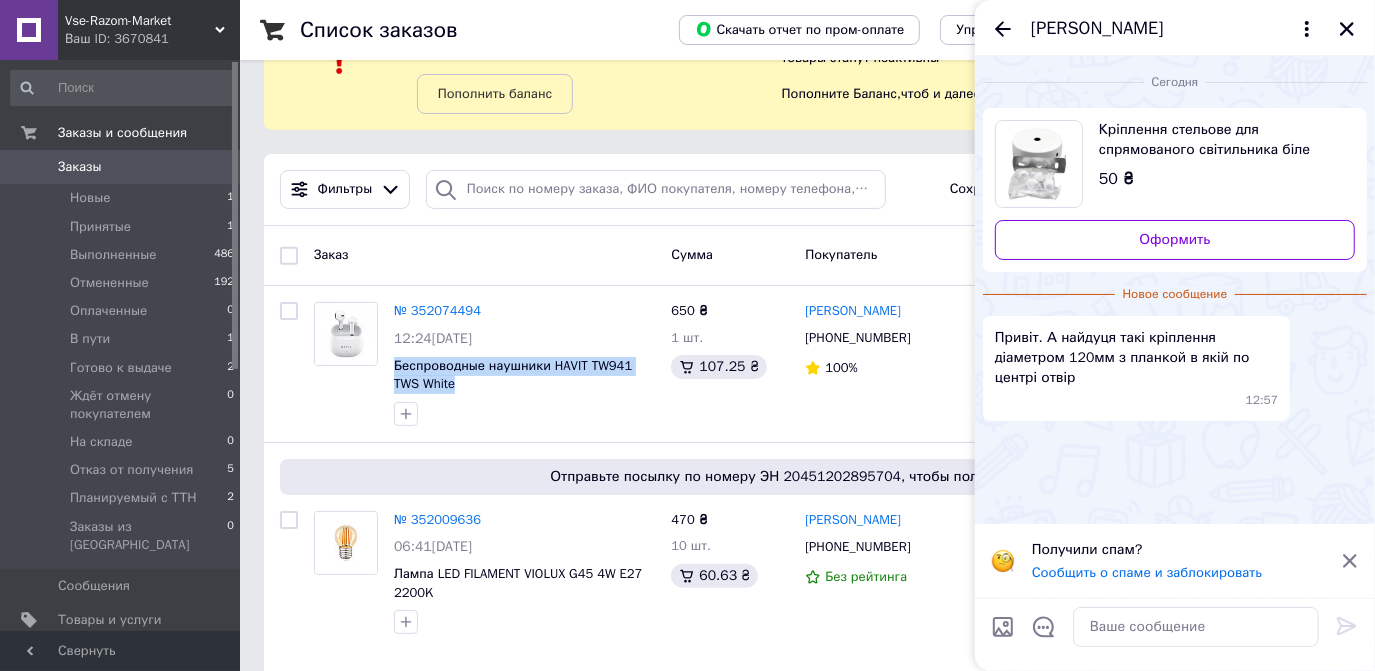 click on "Кріплення стельове для спрямованого світильника біле" at bounding box center [1219, 140] 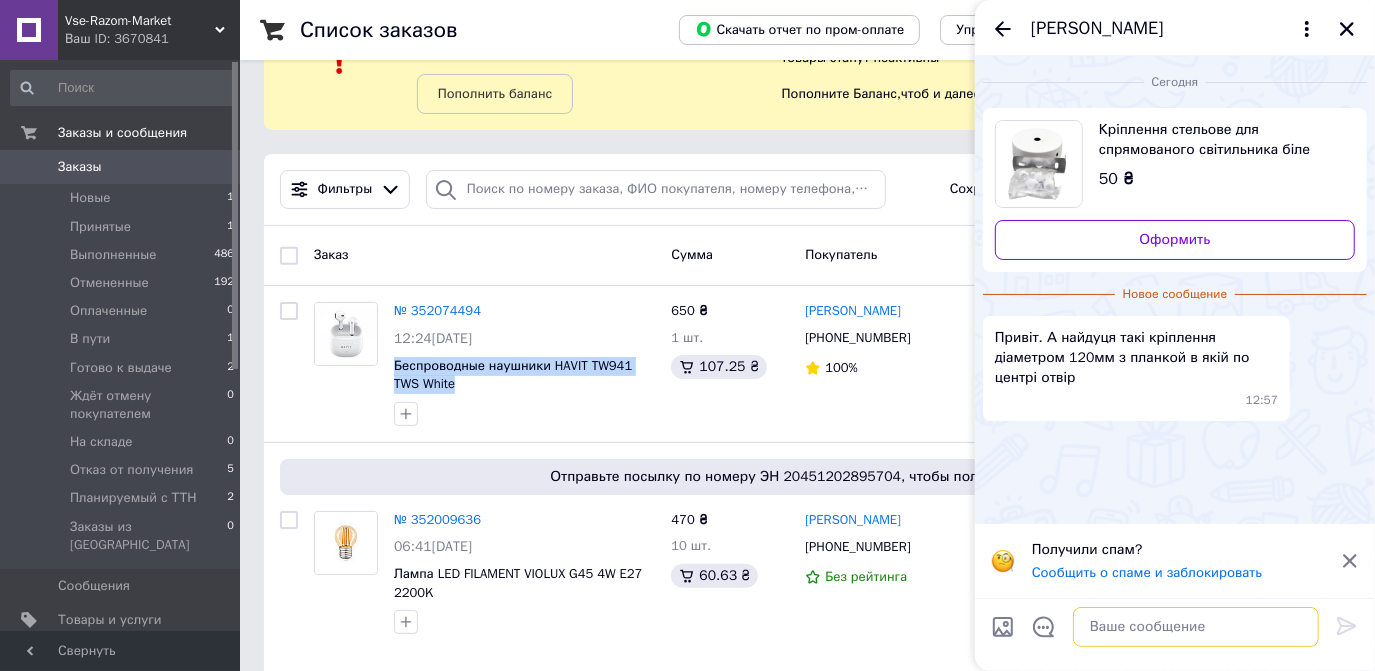 click at bounding box center (1196, 627) 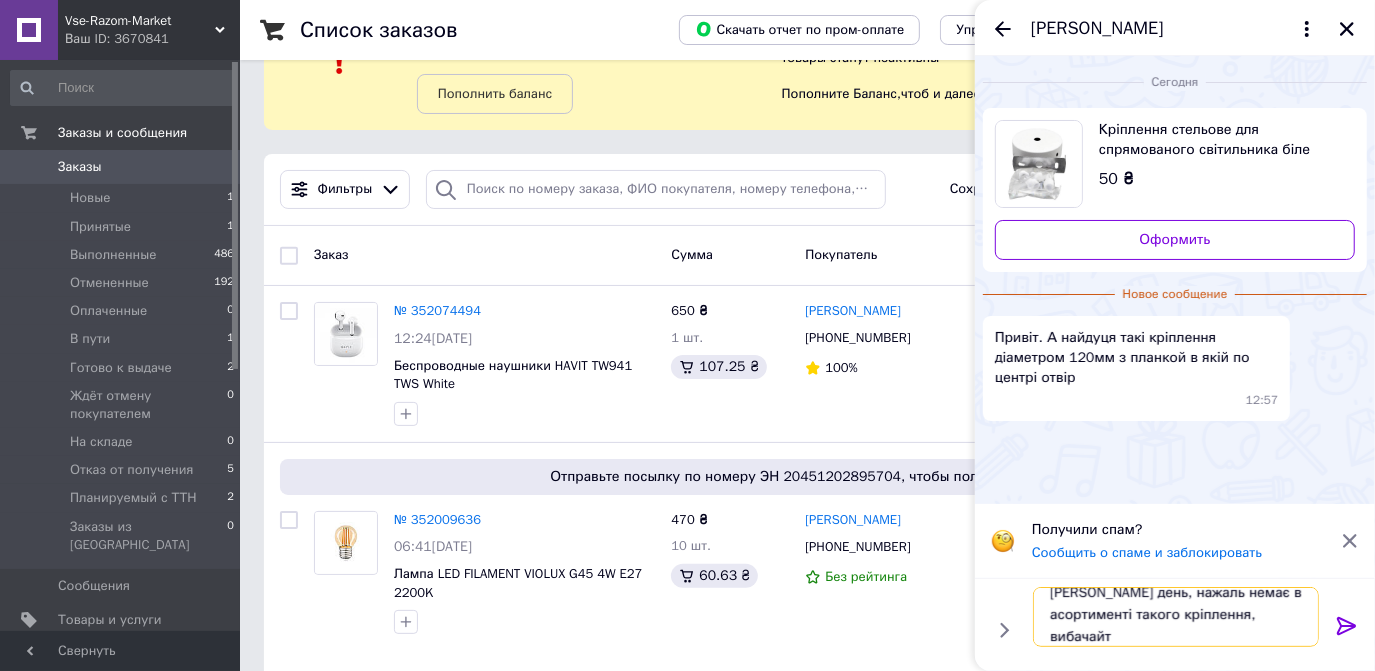 scroll, scrollTop: 1, scrollLeft: 0, axis: vertical 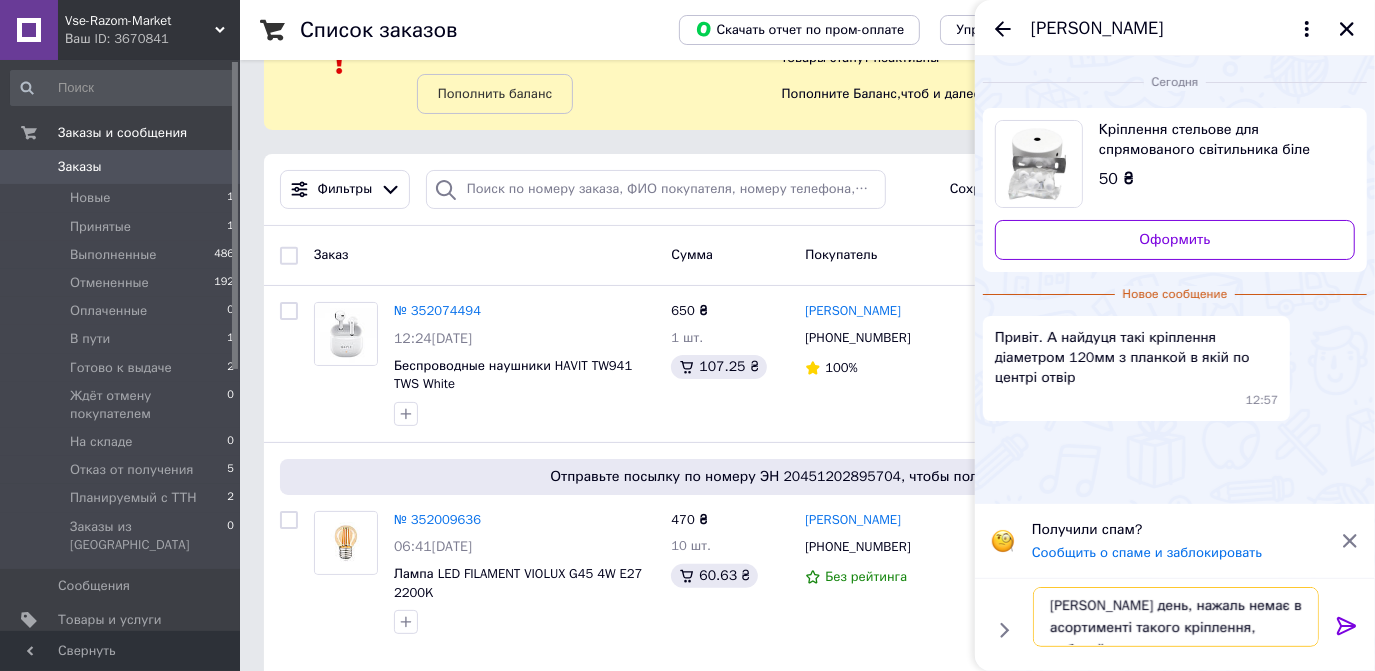 type on "[PERSON_NAME] день, нажаль немає в асортименті такого кріплення, вибачайте" 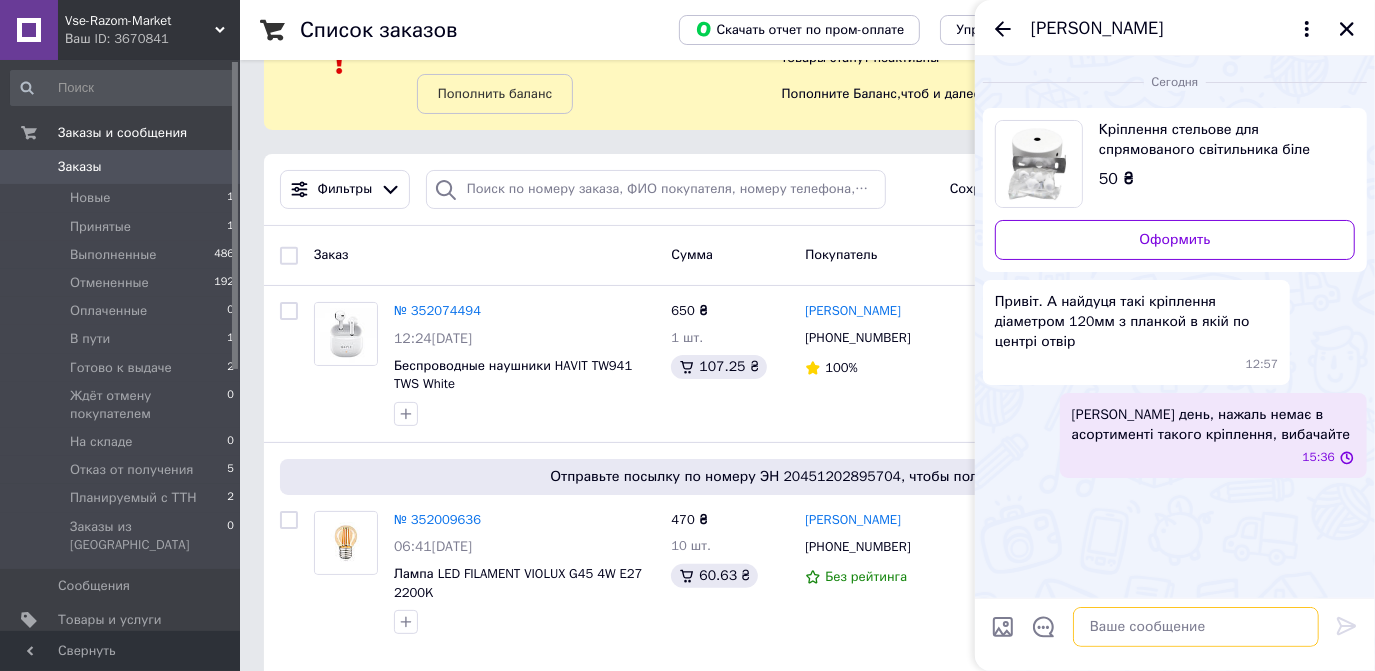 scroll, scrollTop: 0, scrollLeft: 0, axis: both 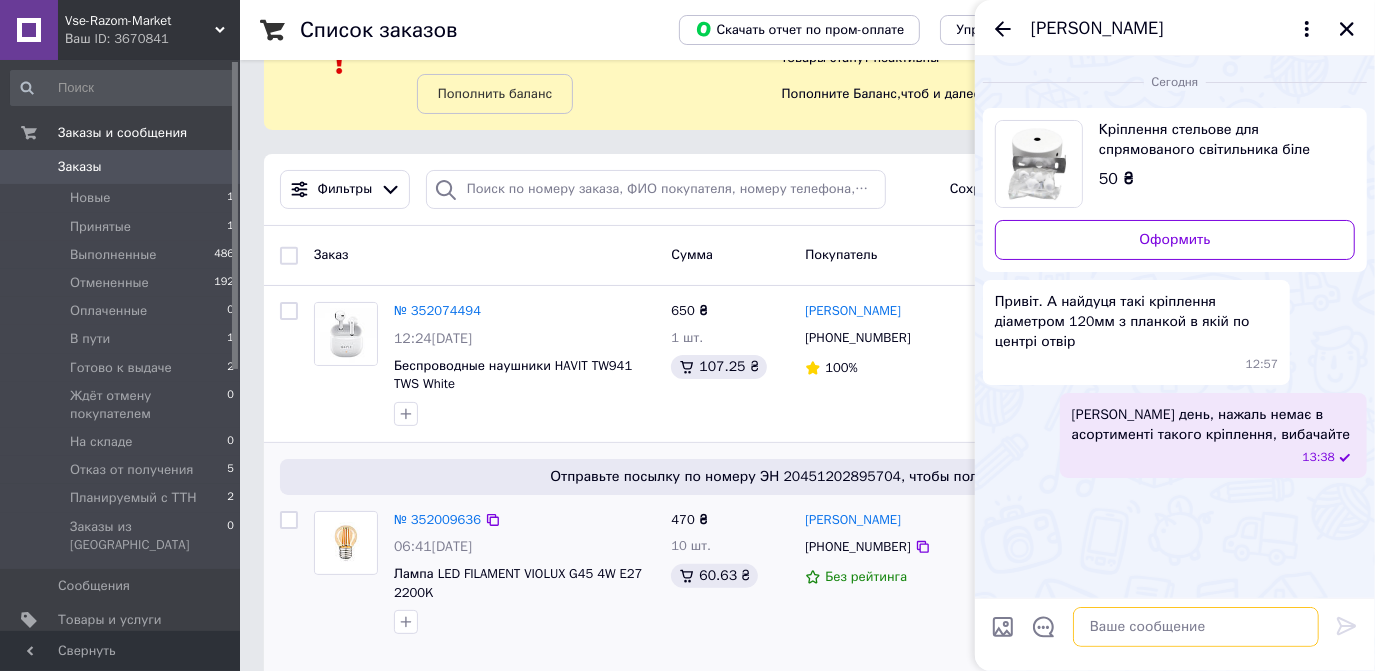 type 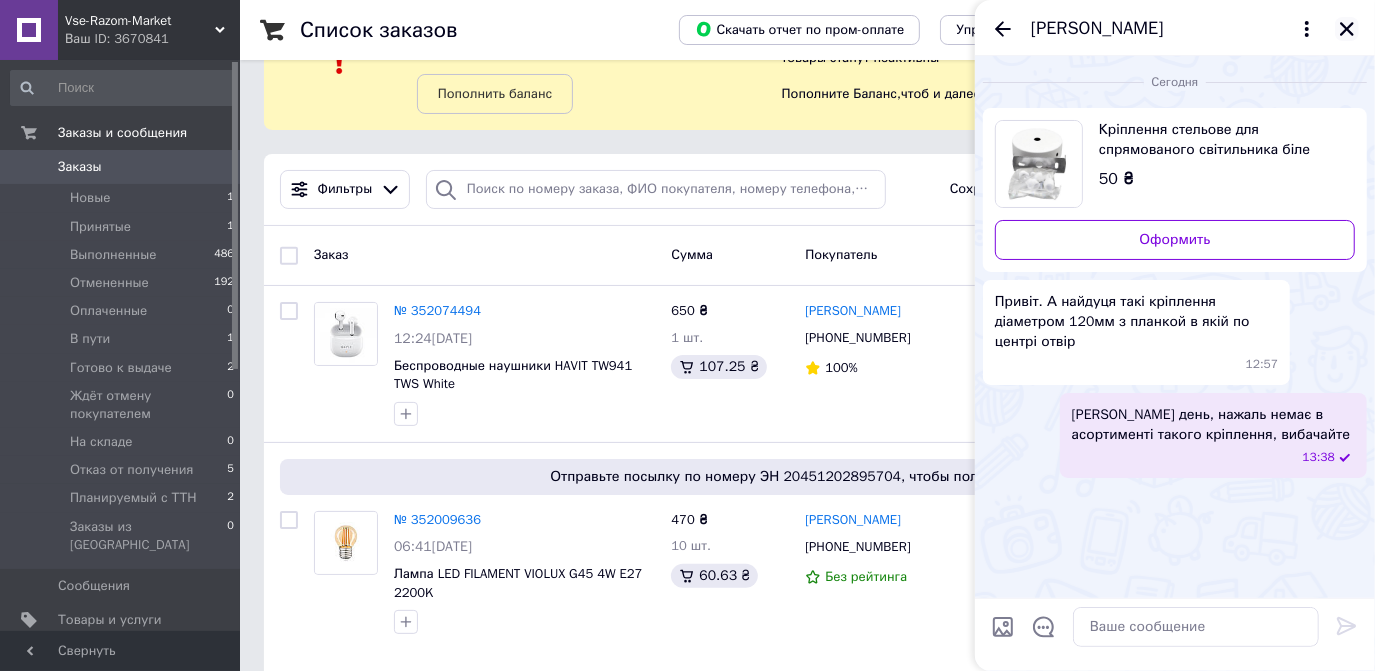 click at bounding box center (1347, 29) 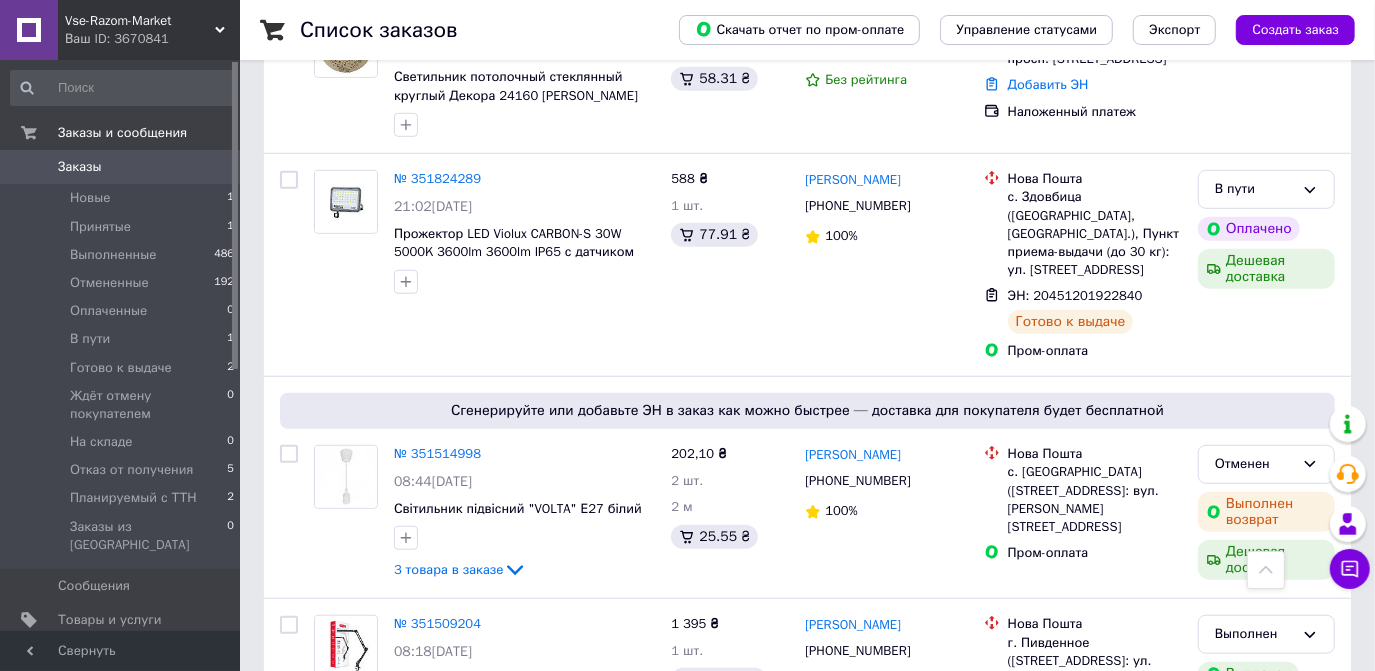 scroll, scrollTop: 818, scrollLeft: 0, axis: vertical 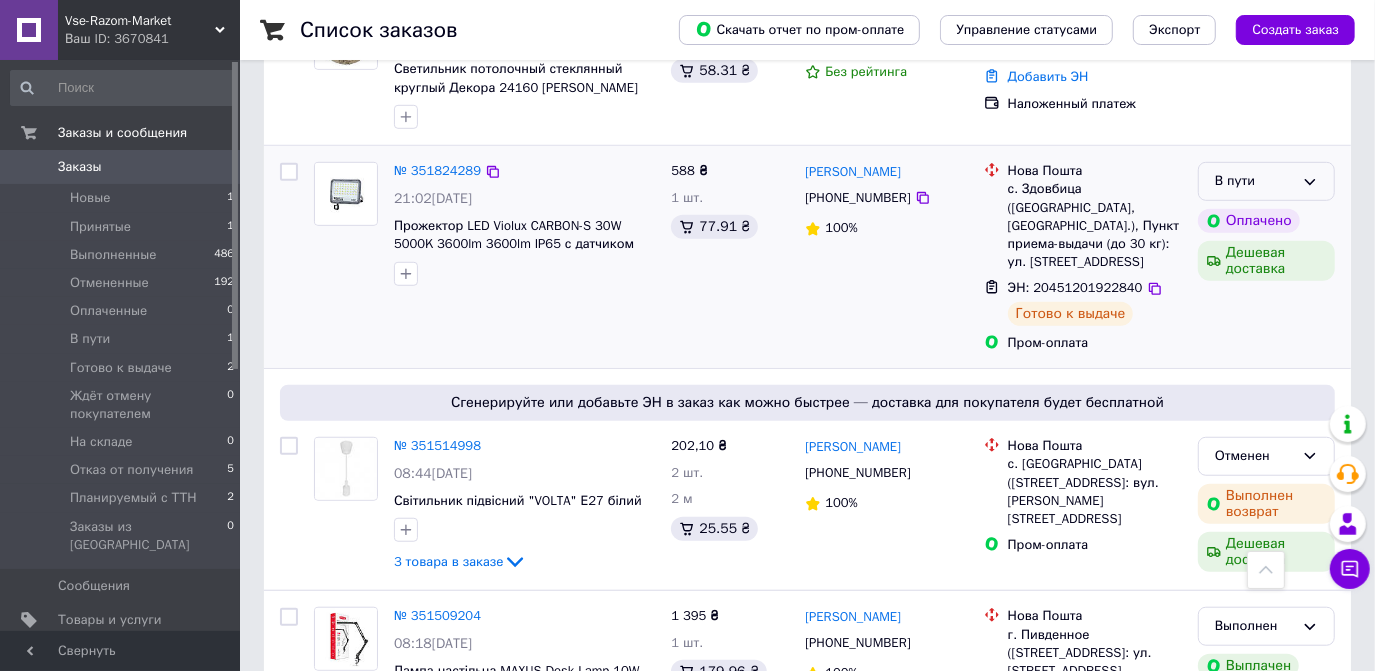 click on "В пути" at bounding box center (1266, 181) 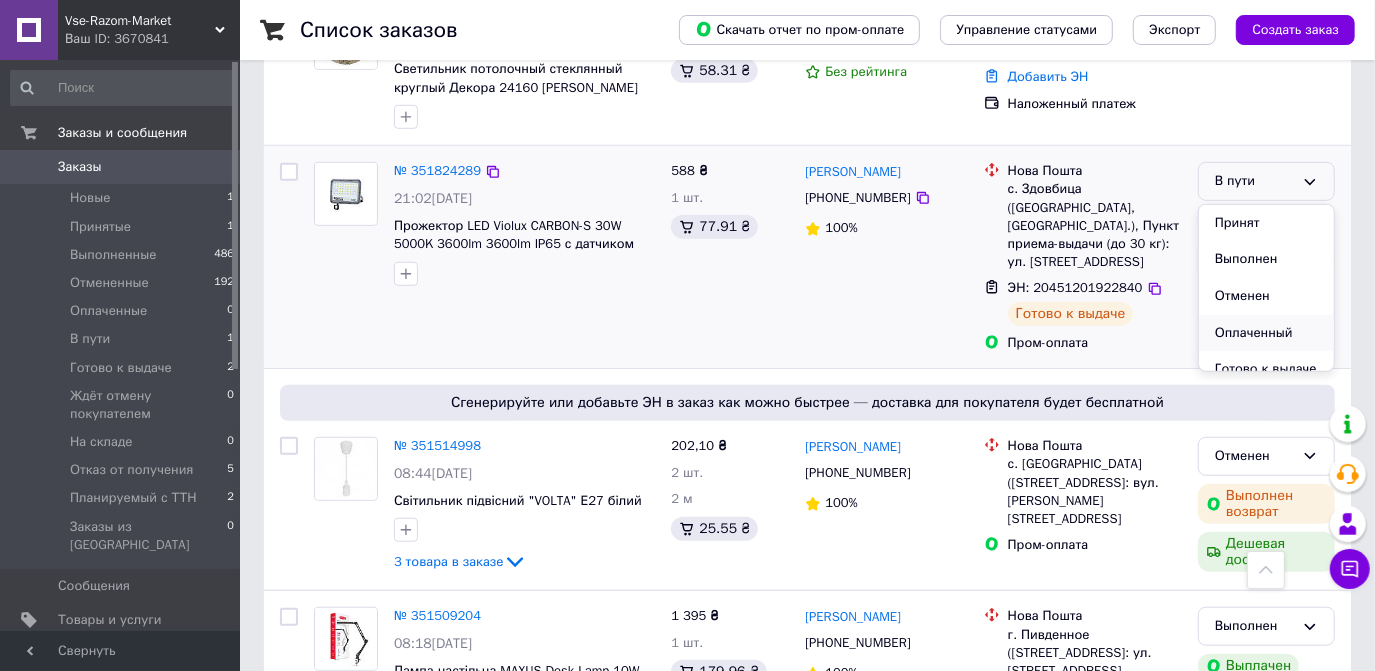 scroll, scrollTop: 90, scrollLeft: 0, axis: vertical 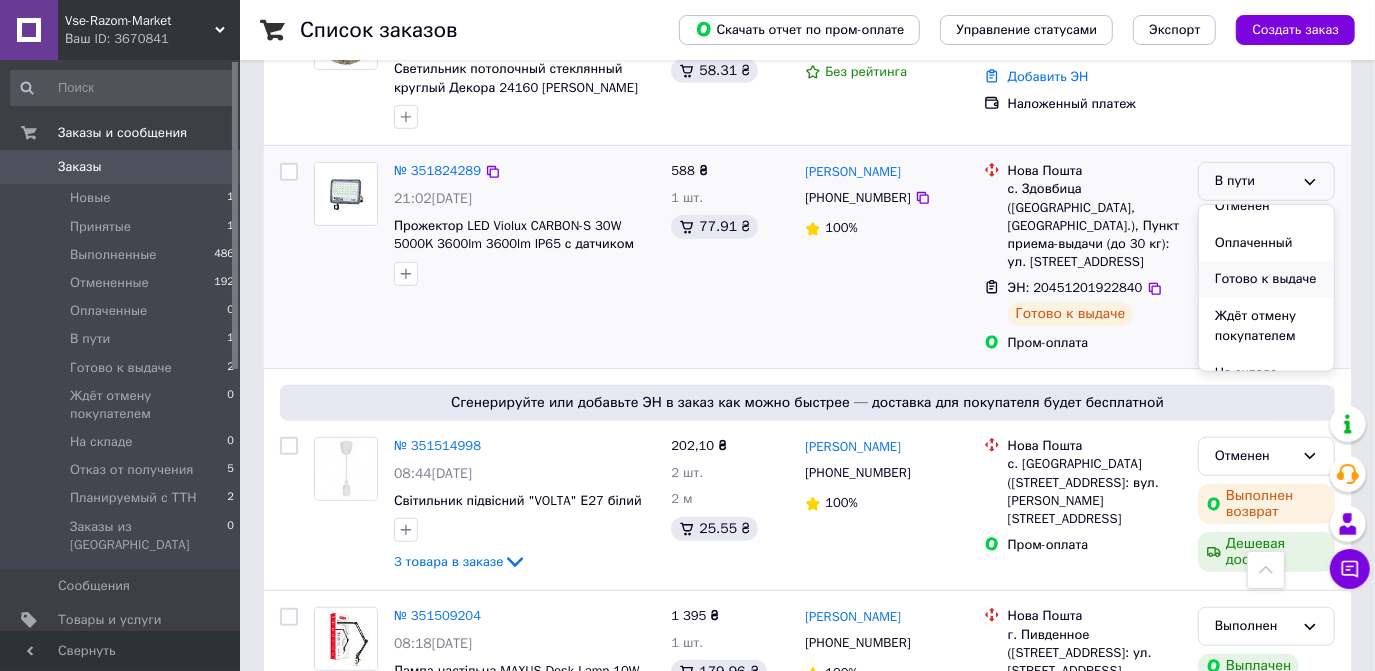 click on "Готово к выдаче" at bounding box center [1266, 279] 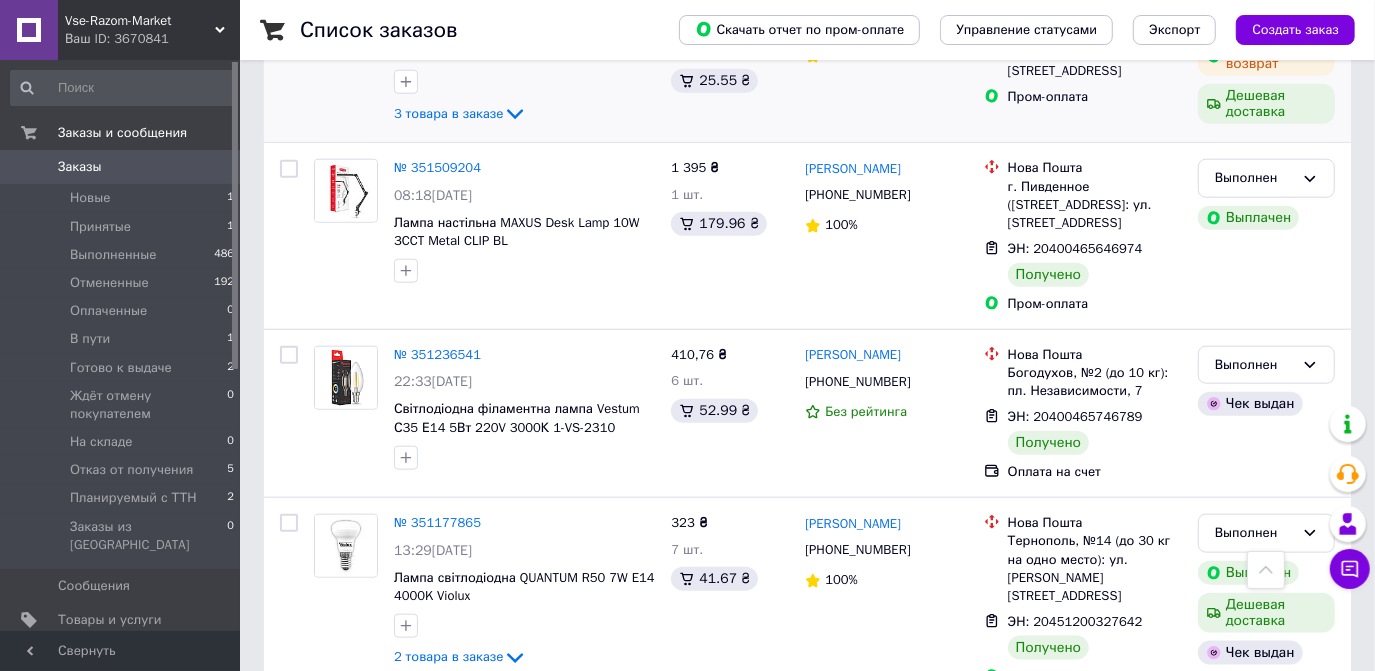 scroll, scrollTop: 1181, scrollLeft: 0, axis: vertical 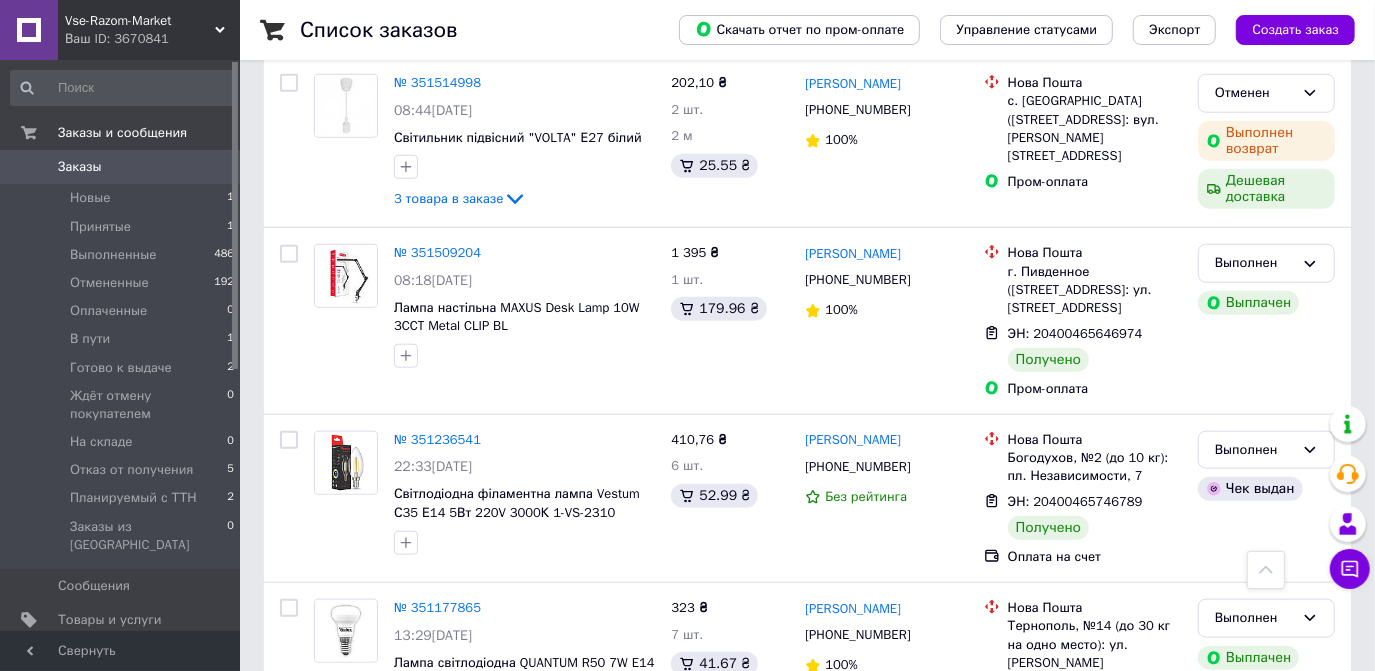 click on "0" at bounding box center [212, 167] 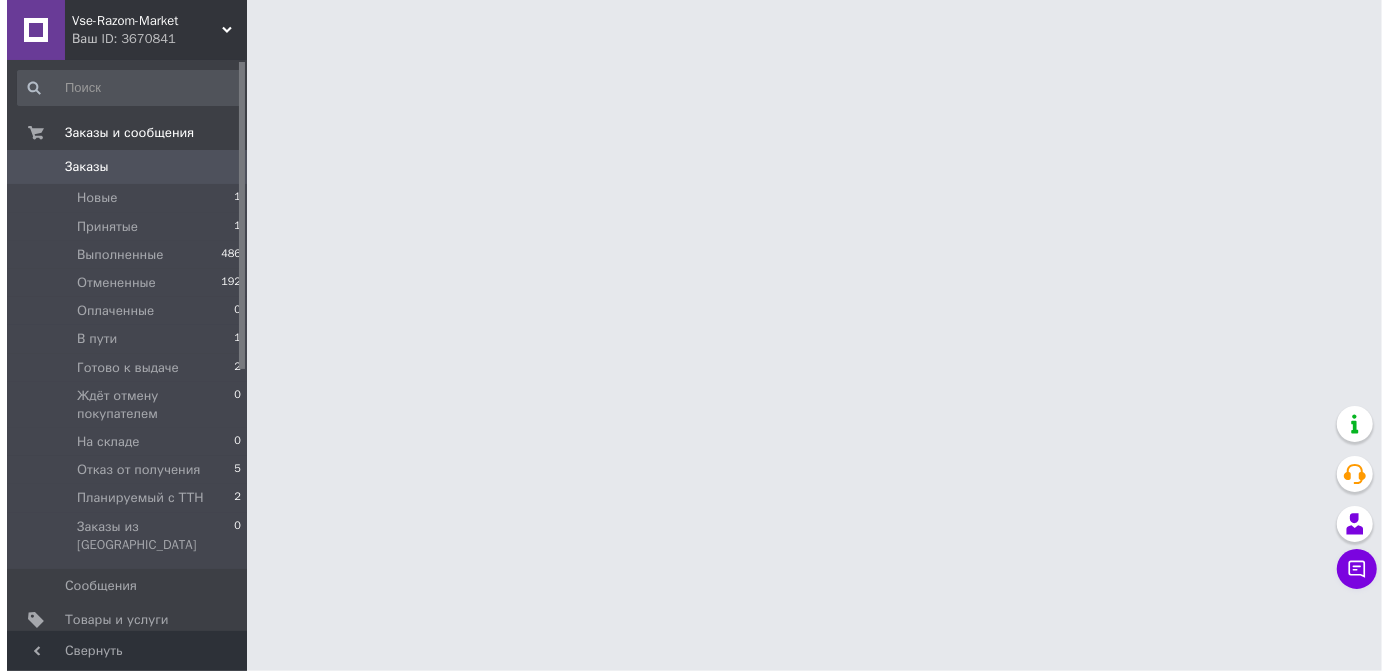 scroll, scrollTop: 0, scrollLeft: 0, axis: both 